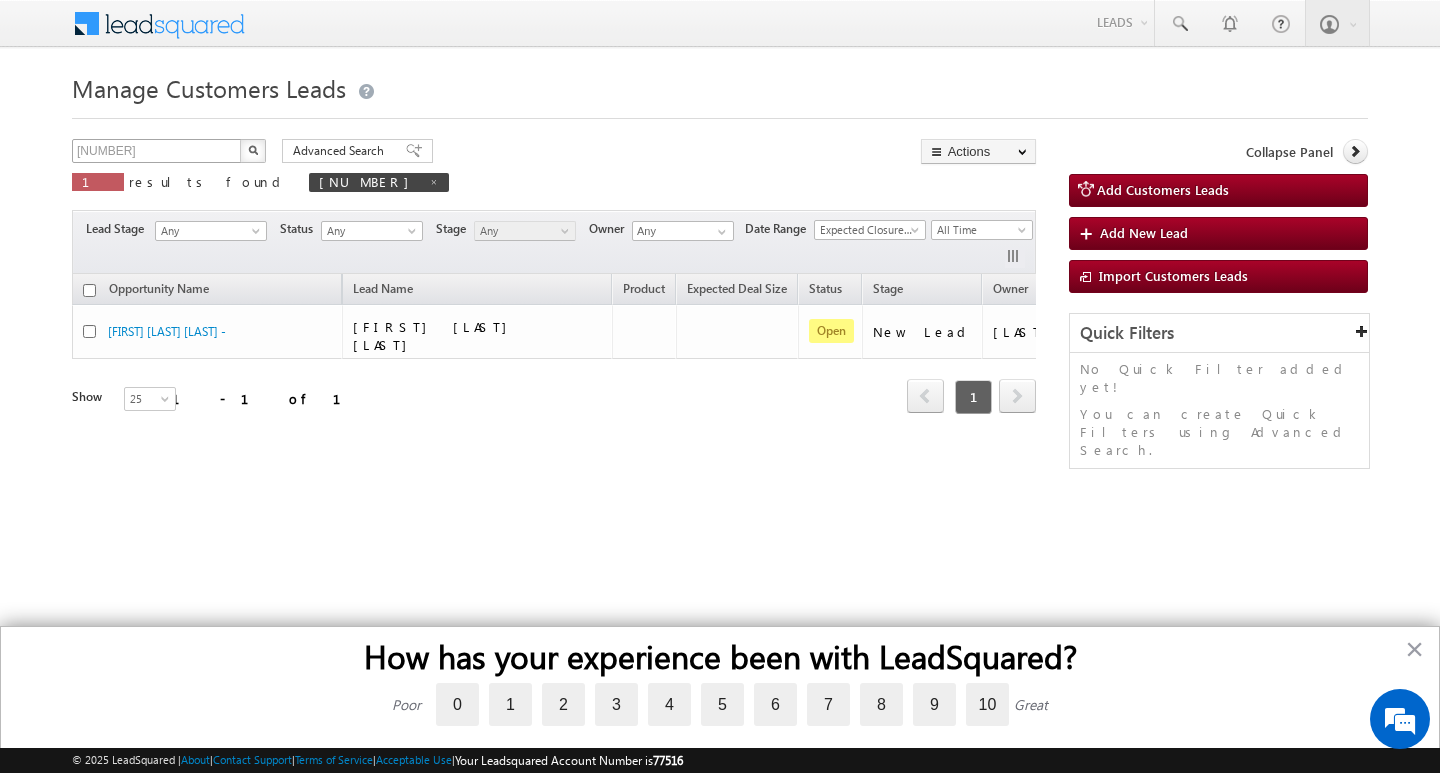 scroll, scrollTop: 0, scrollLeft: 0, axis: both 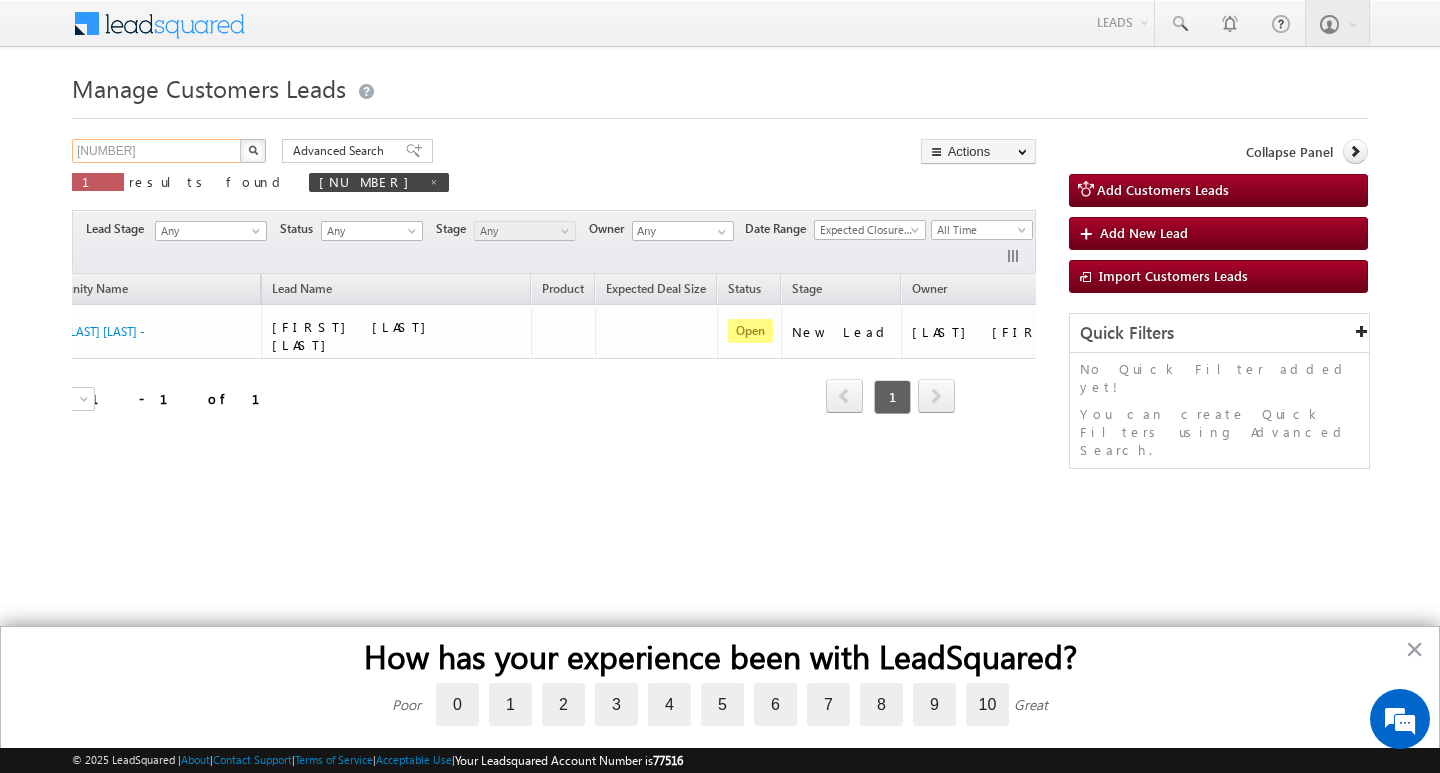 click on "[NUMBER]" at bounding box center (157, 151) 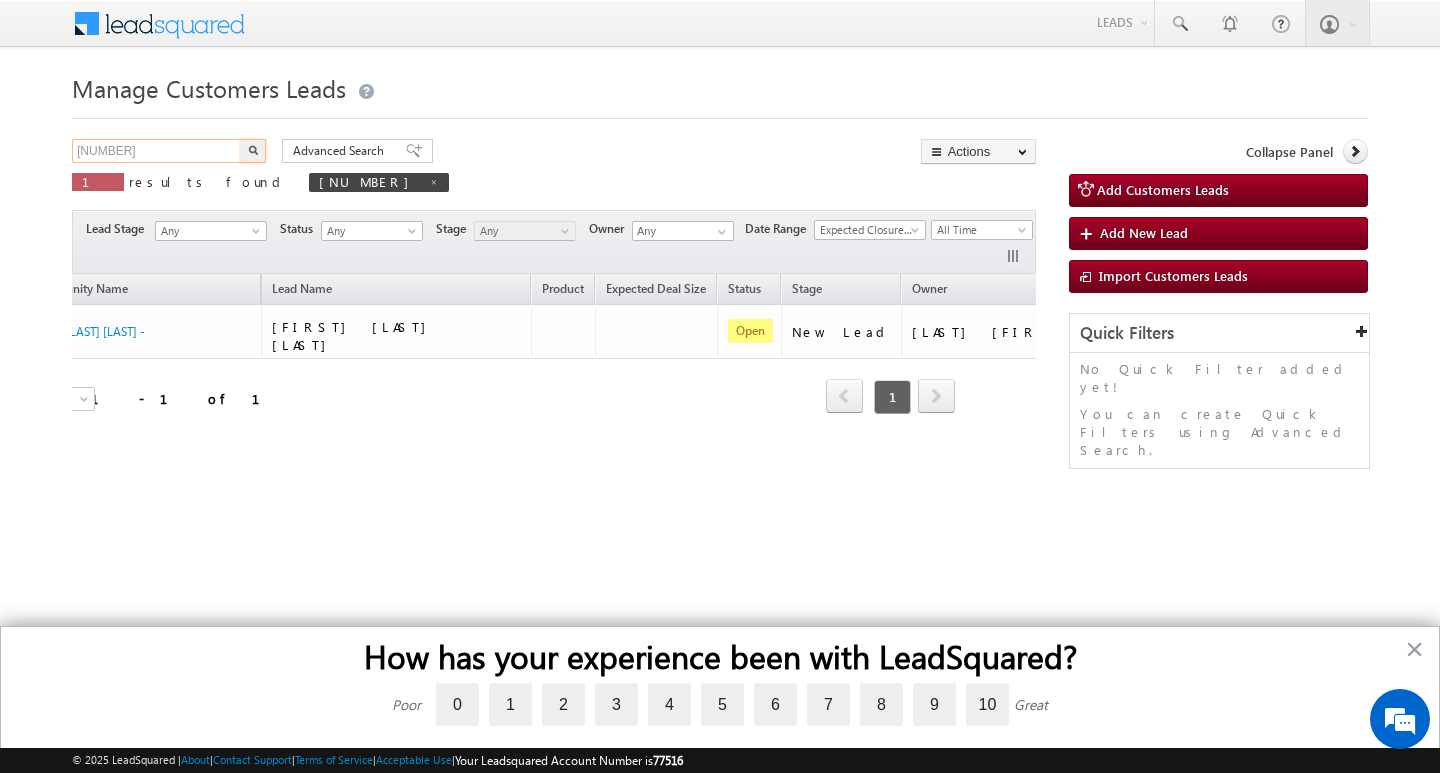 click on "[NUMBER]" at bounding box center [157, 151] 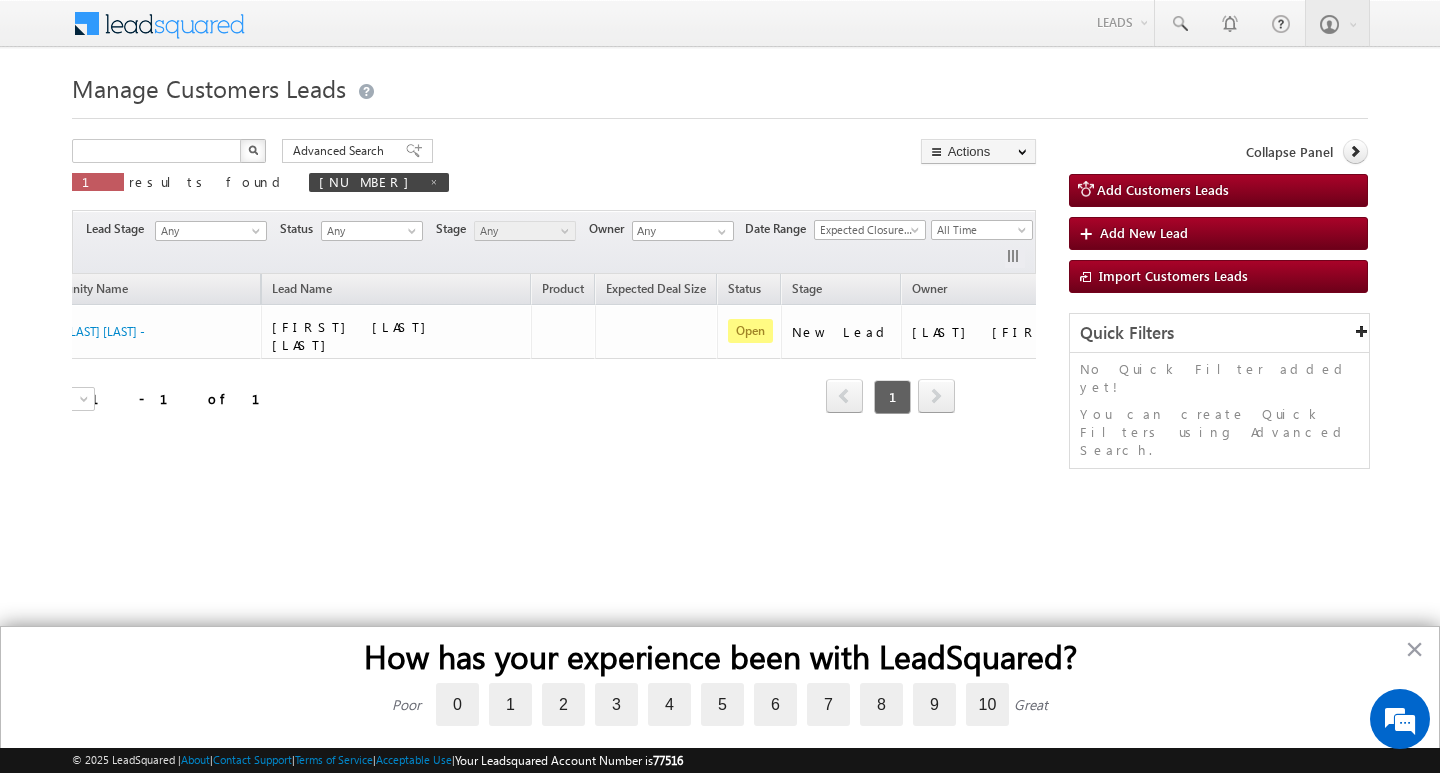 type on "Search Customers Leads" 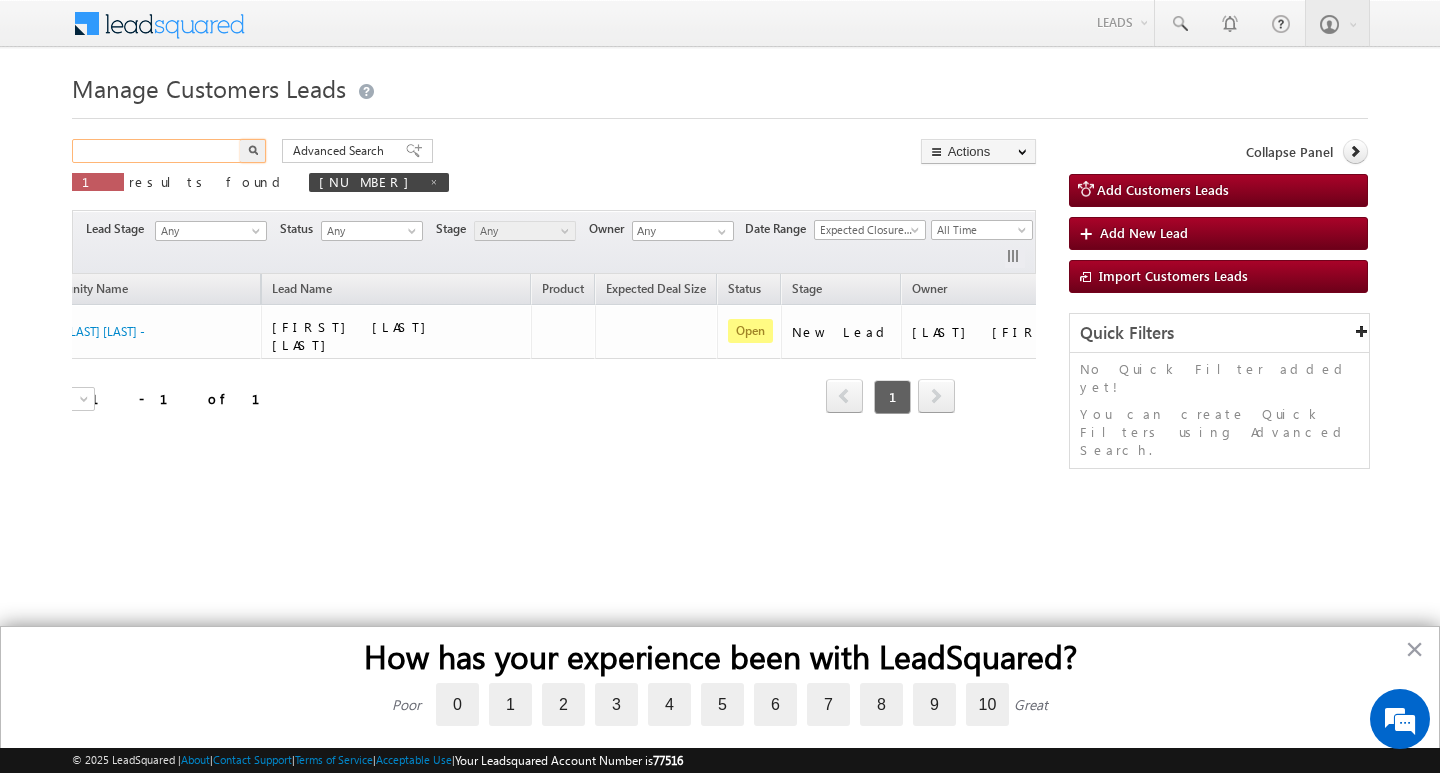 click at bounding box center [157, 151] 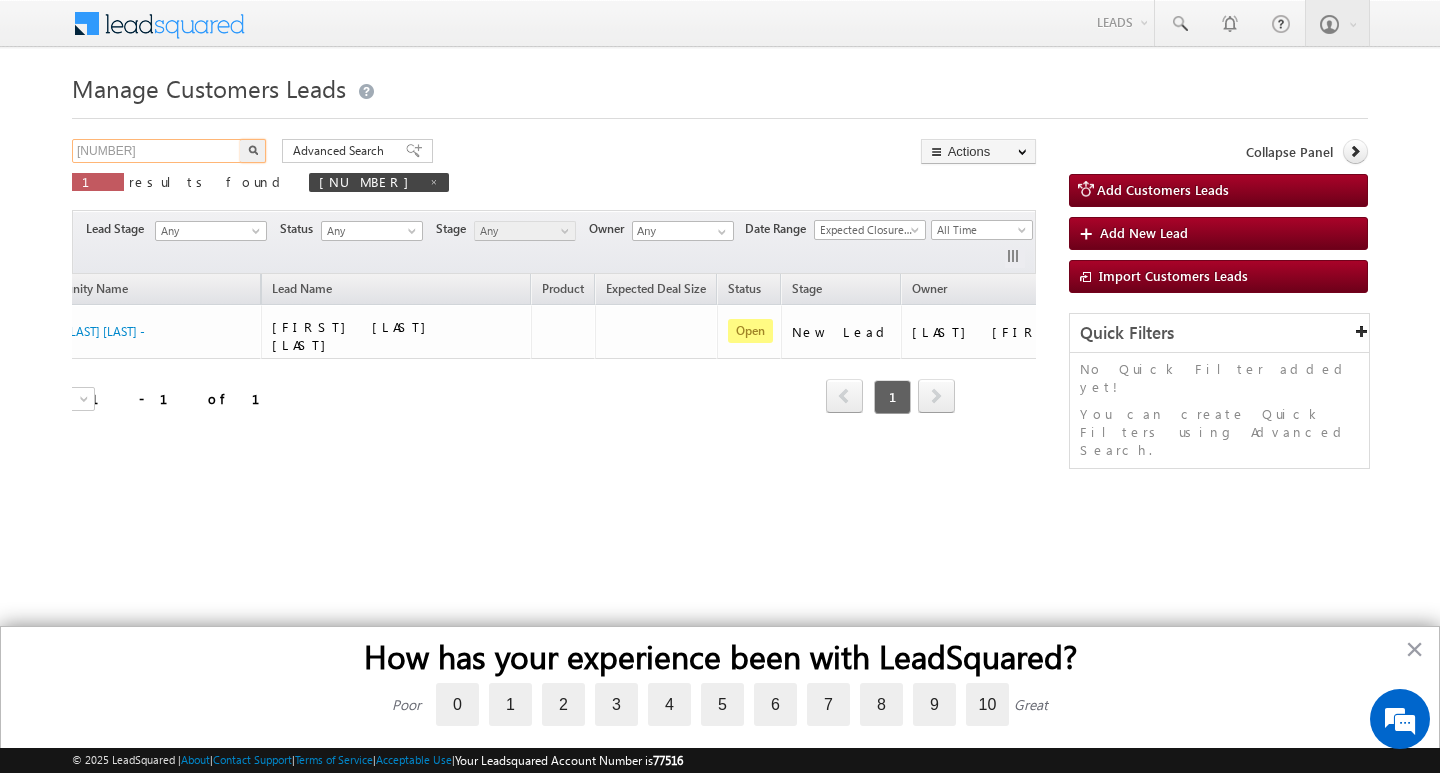 type on "[NUMBER]" 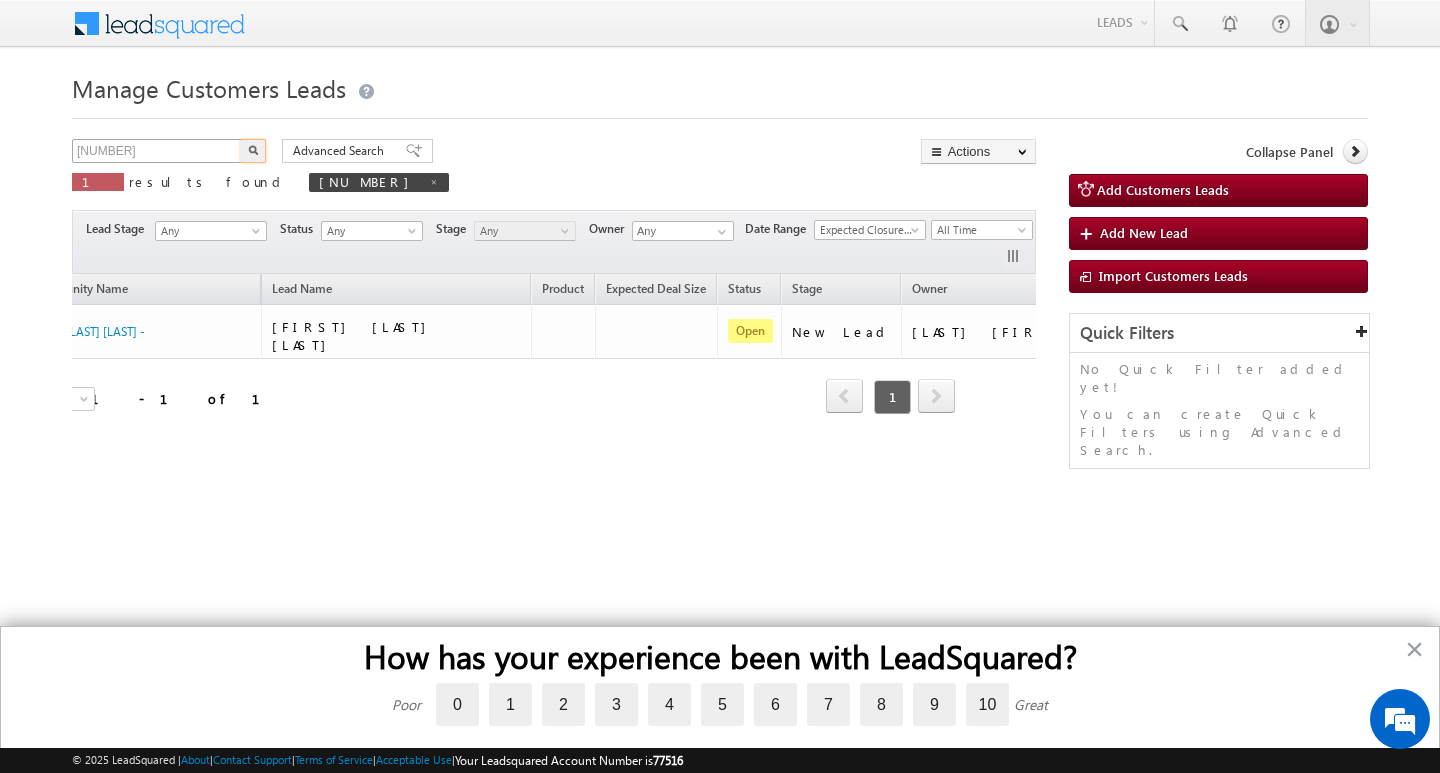 click at bounding box center (253, 151) 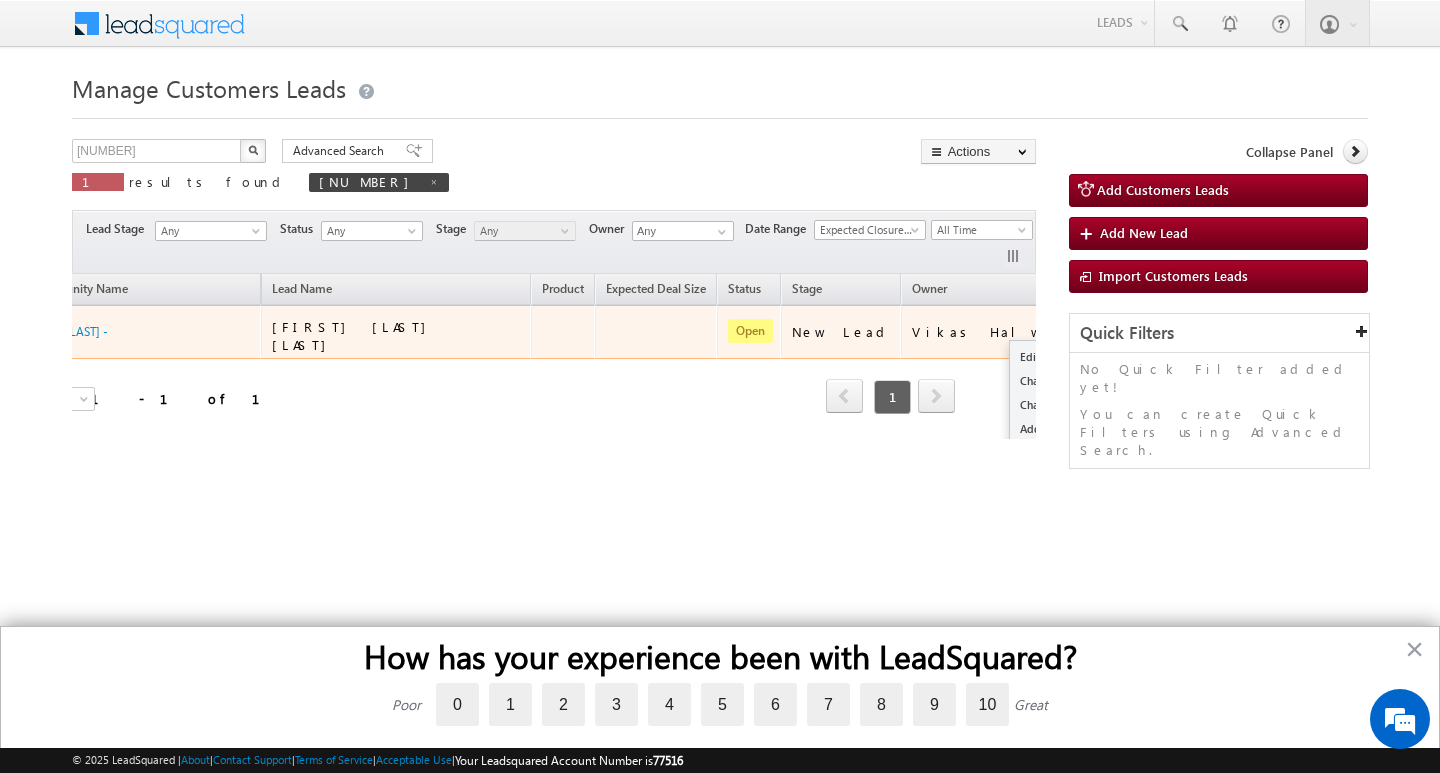 click at bounding box center [1100, 331] 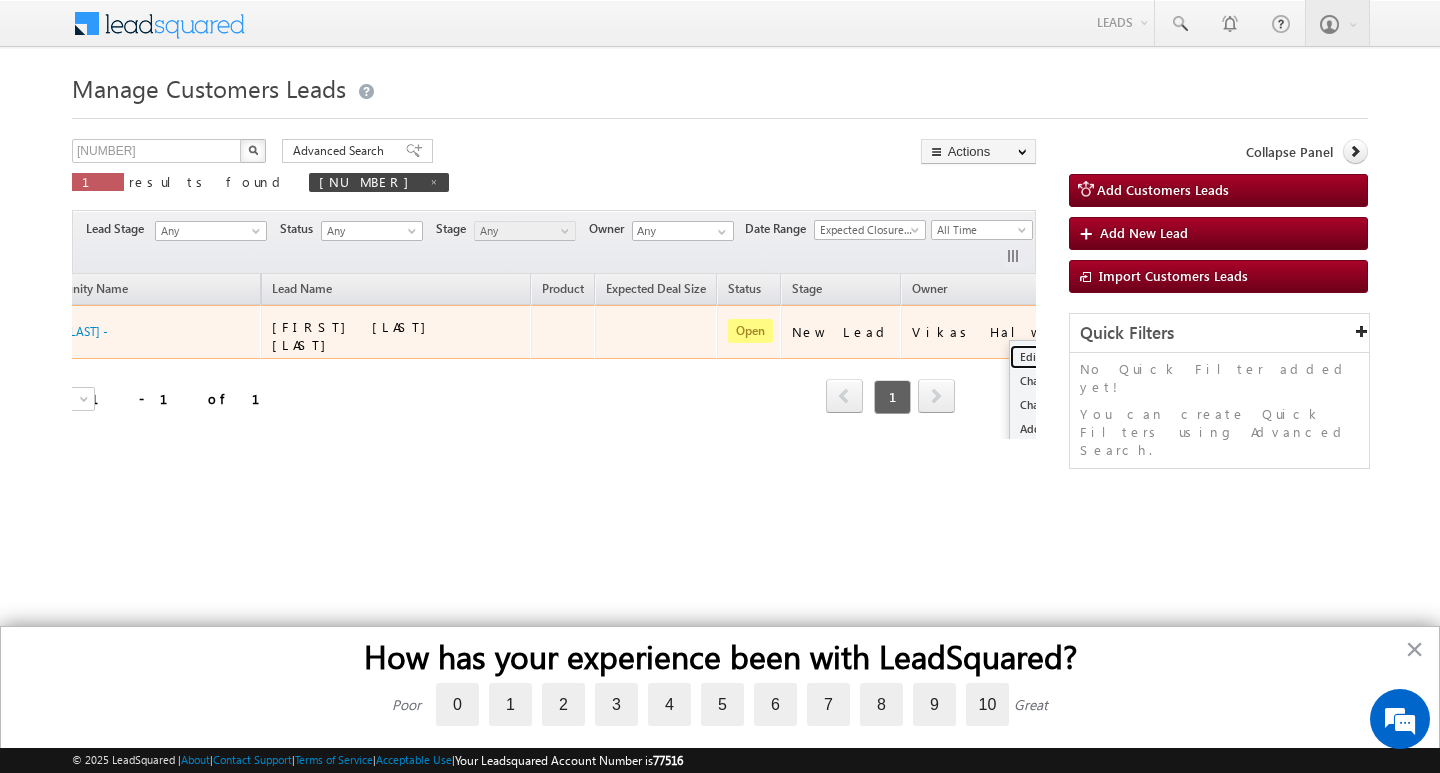 click on "Edit" at bounding box center (1060, 357) 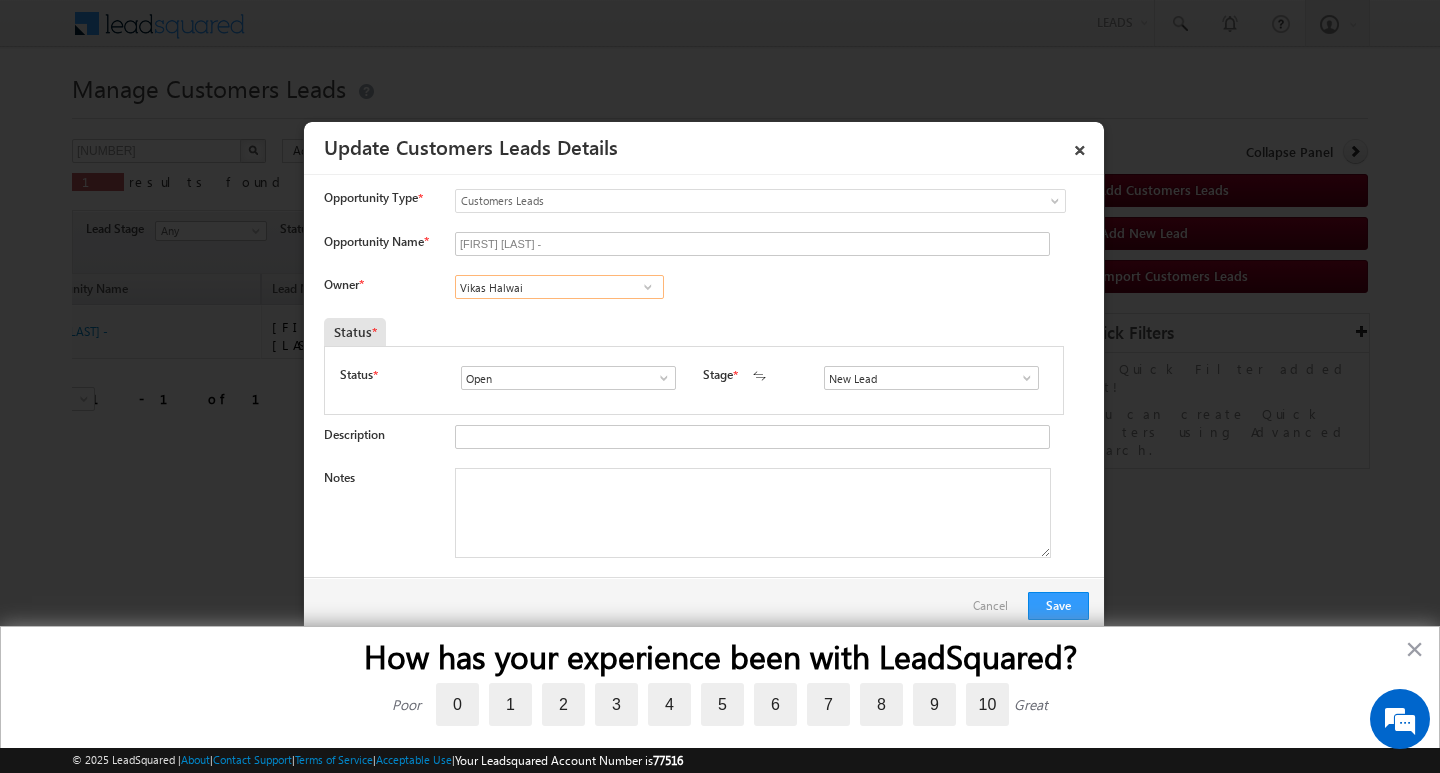 click on "Vikas Halwai" at bounding box center [559, 287] 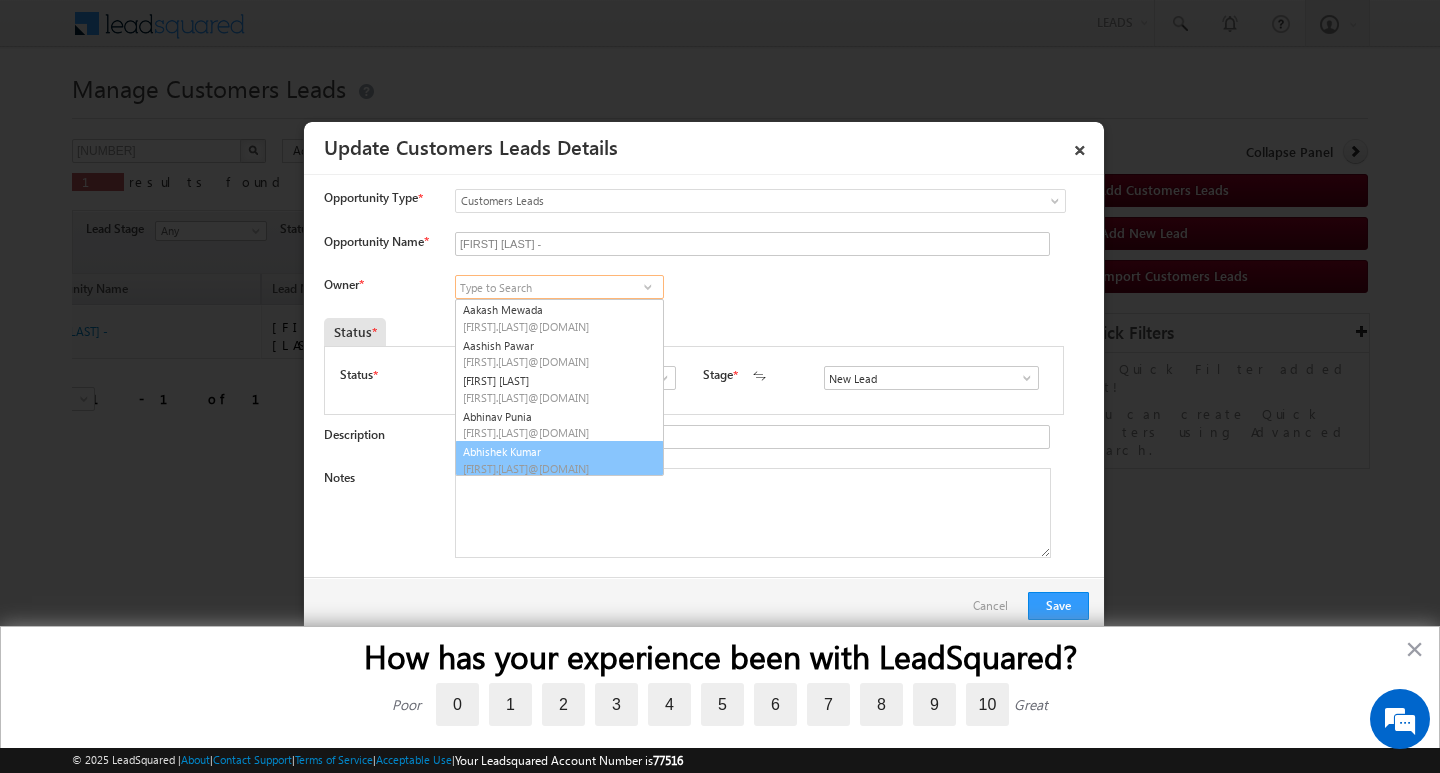 scroll, scrollTop: 76, scrollLeft: 0, axis: vertical 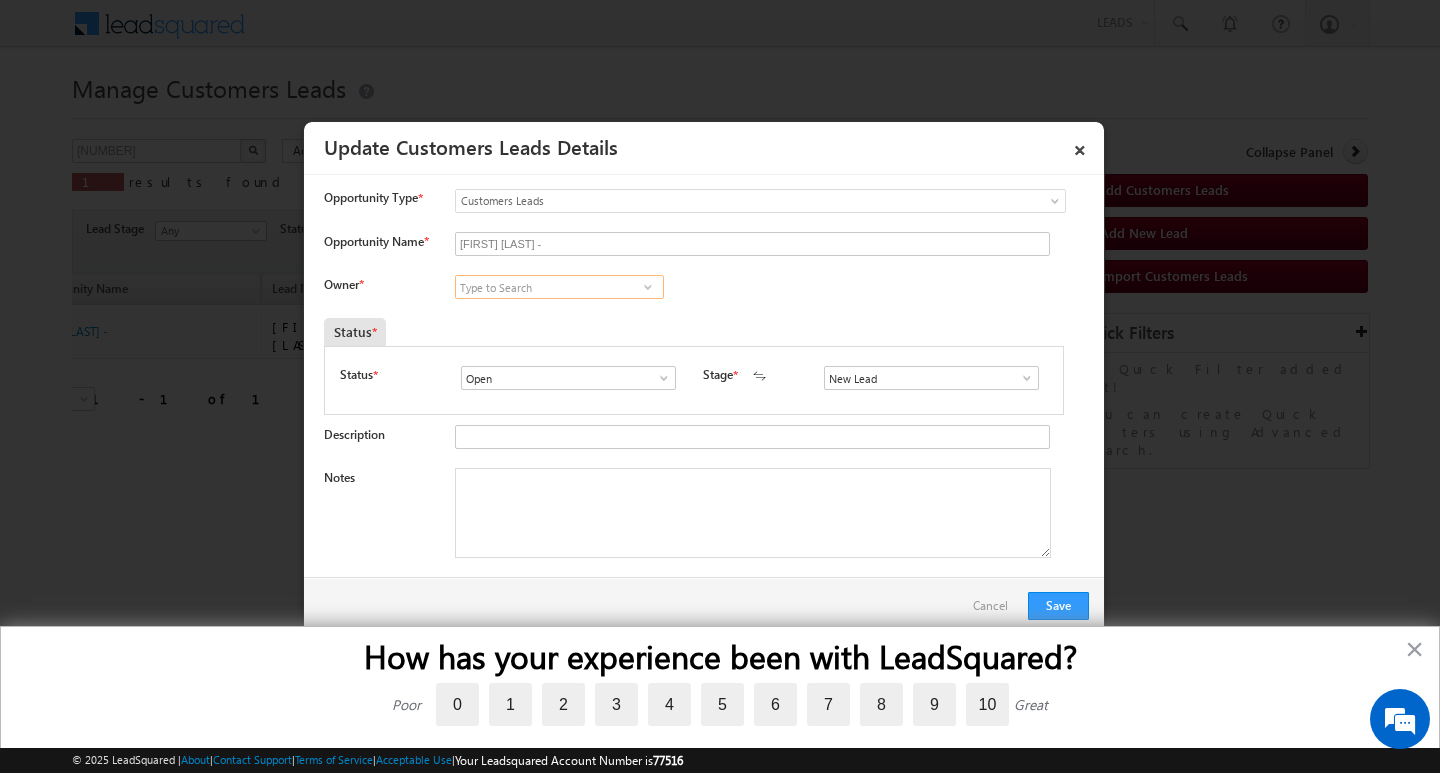 click at bounding box center (559, 287) 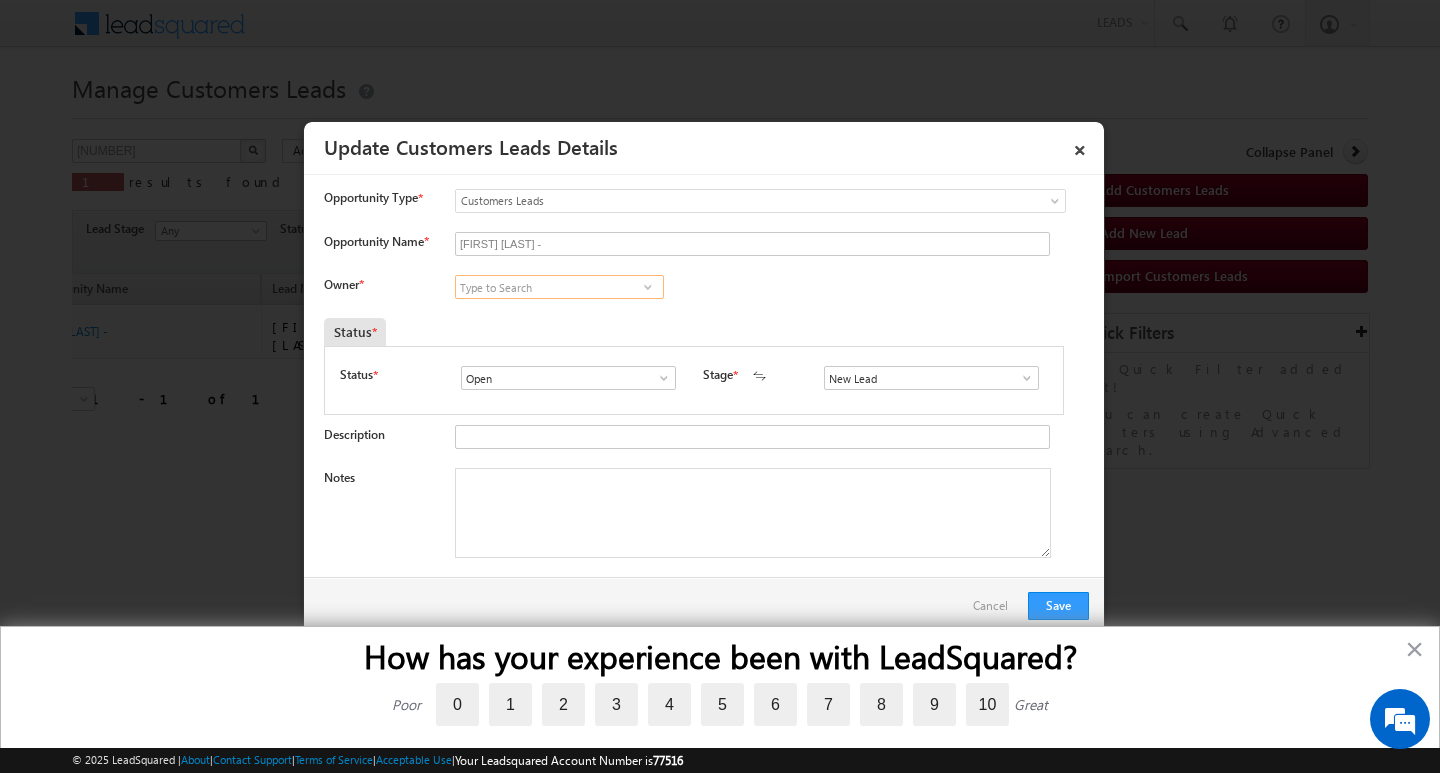 paste on "[LAST].[FIRST]@[DOMAIN]" 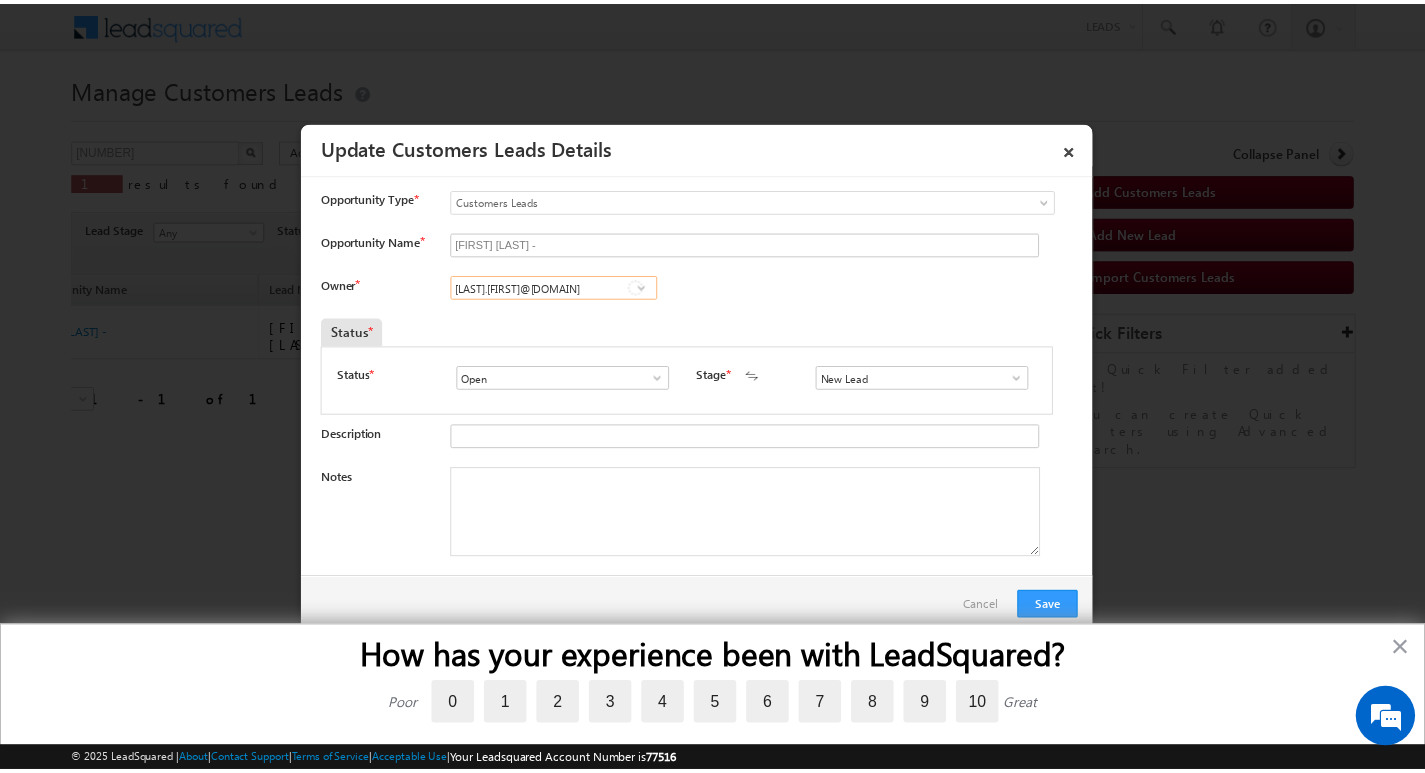 scroll, scrollTop: 0, scrollLeft: 0, axis: both 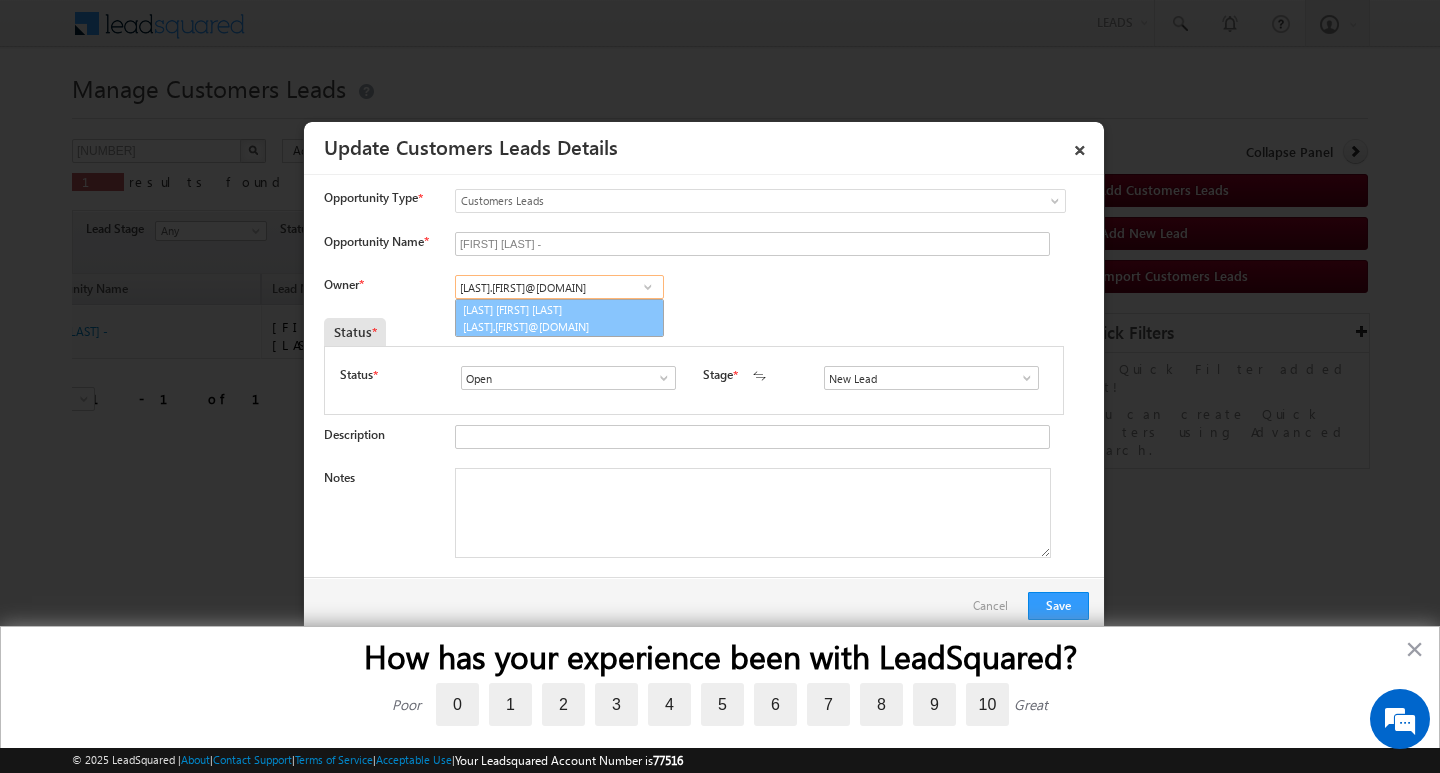 click on "[LAST] [FIRST] [LAST] [LAST].[FIRST]@[DOMAIN]" at bounding box center [559, 318] 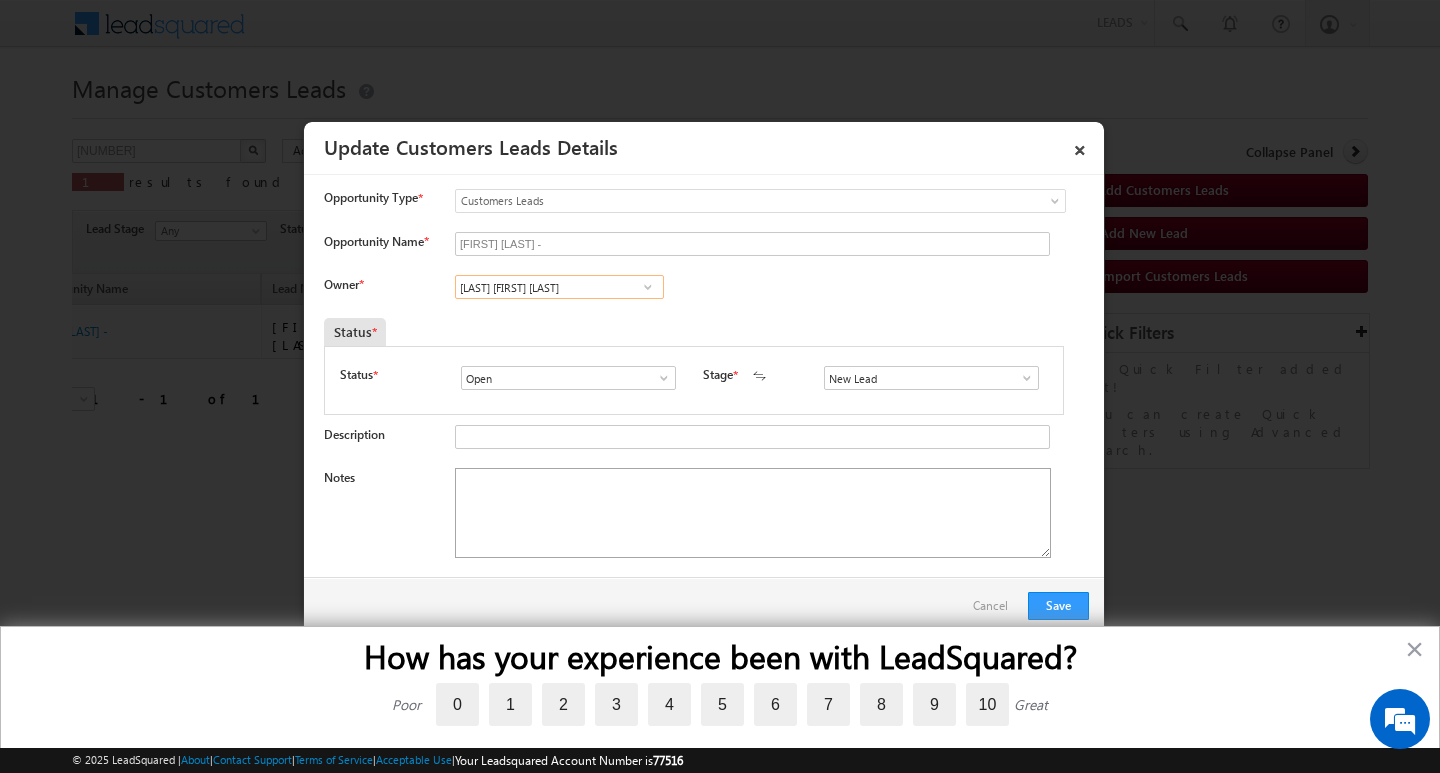 type on "[LAST] [FIRST] [LAST]" 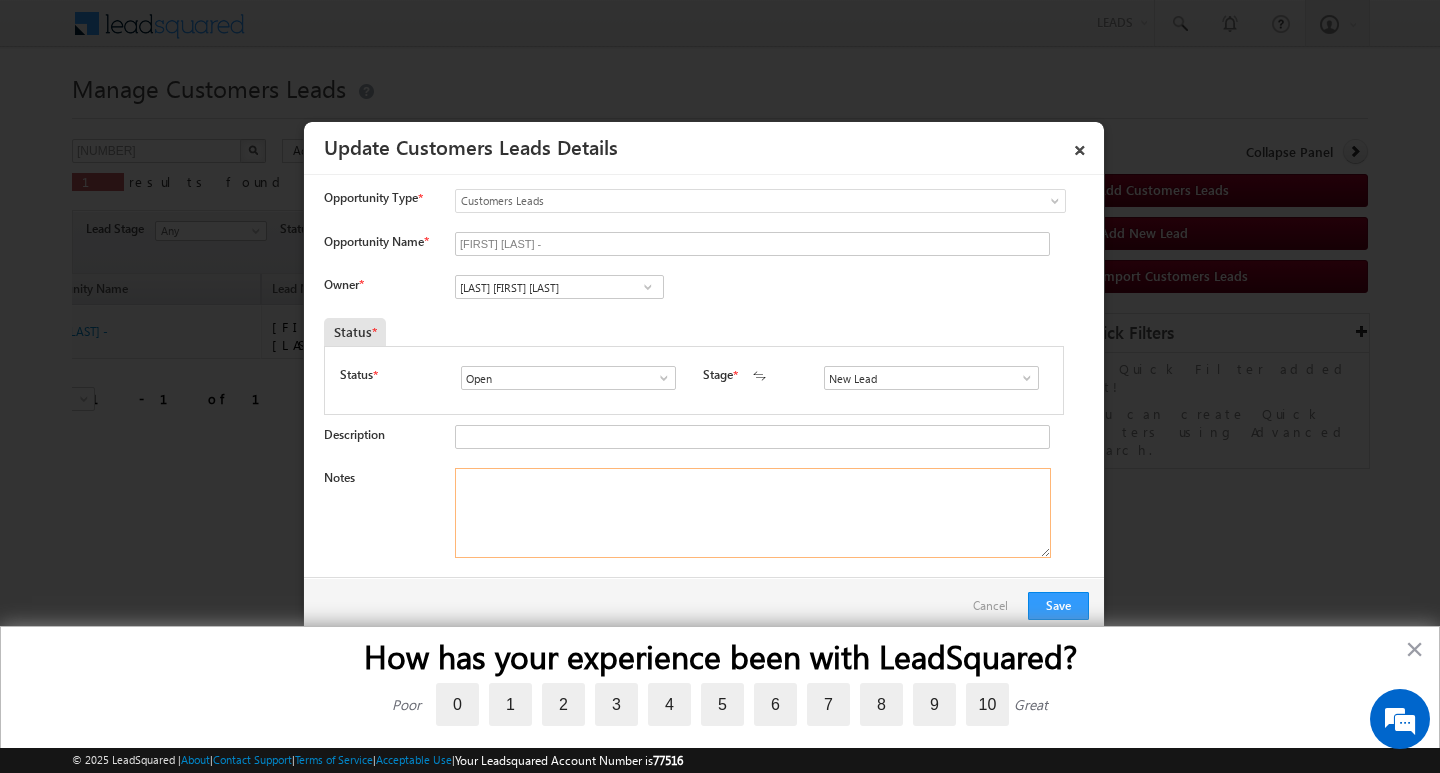 click on "Notes" at bounding box center (753, 513) 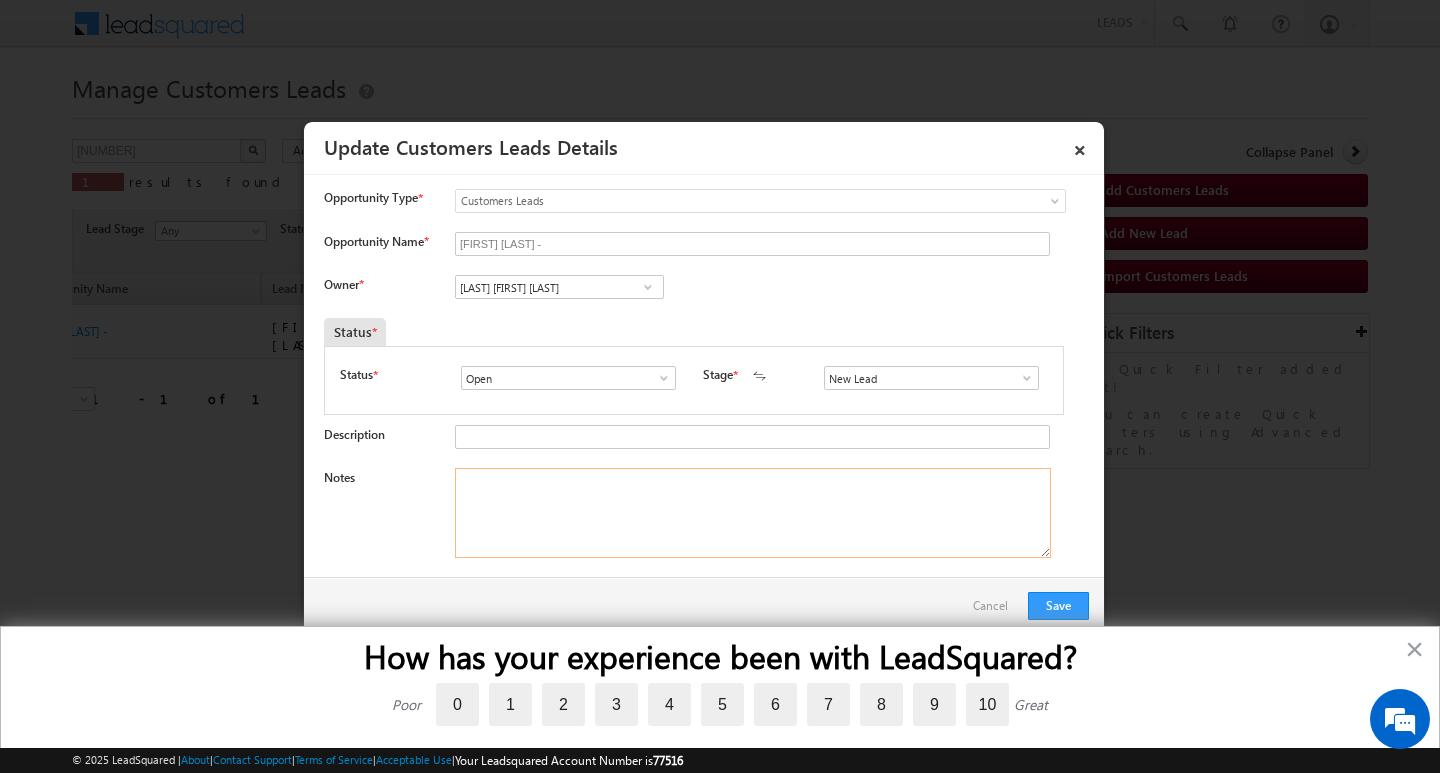 click on "Notes" at bounding box center [753, 513] 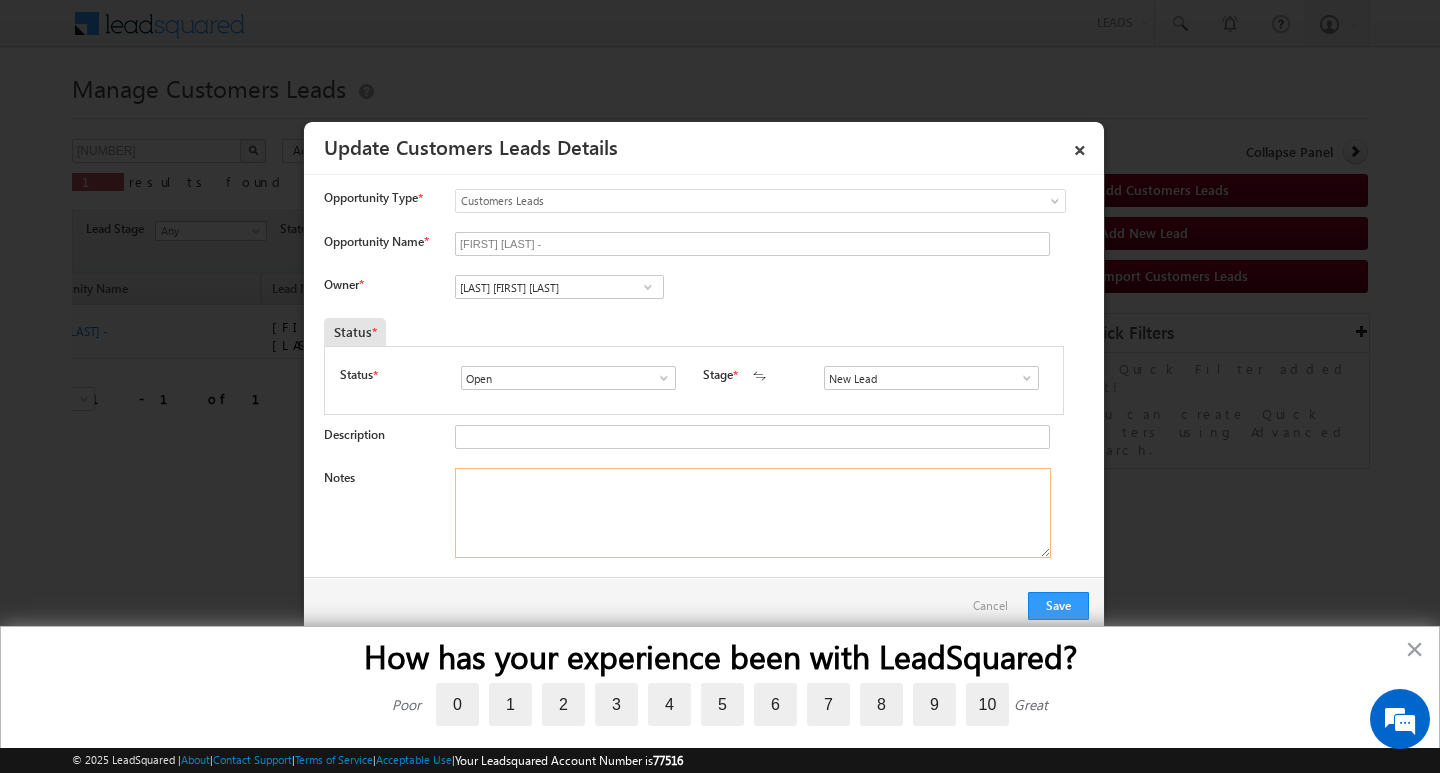paste on "Customer Name/ [FIRST] [LAST]/ ag :[AGE]/ b self employed /election sopa / mothe income [INCOME] / work expeirence :[YEARS] loan type renovation : loan amount [AMOUNT] : property type mc : eml [AMOUNT]/ pl add [STREET], [CITY], [CITY], [STATE] [POSTAL_CODE]" 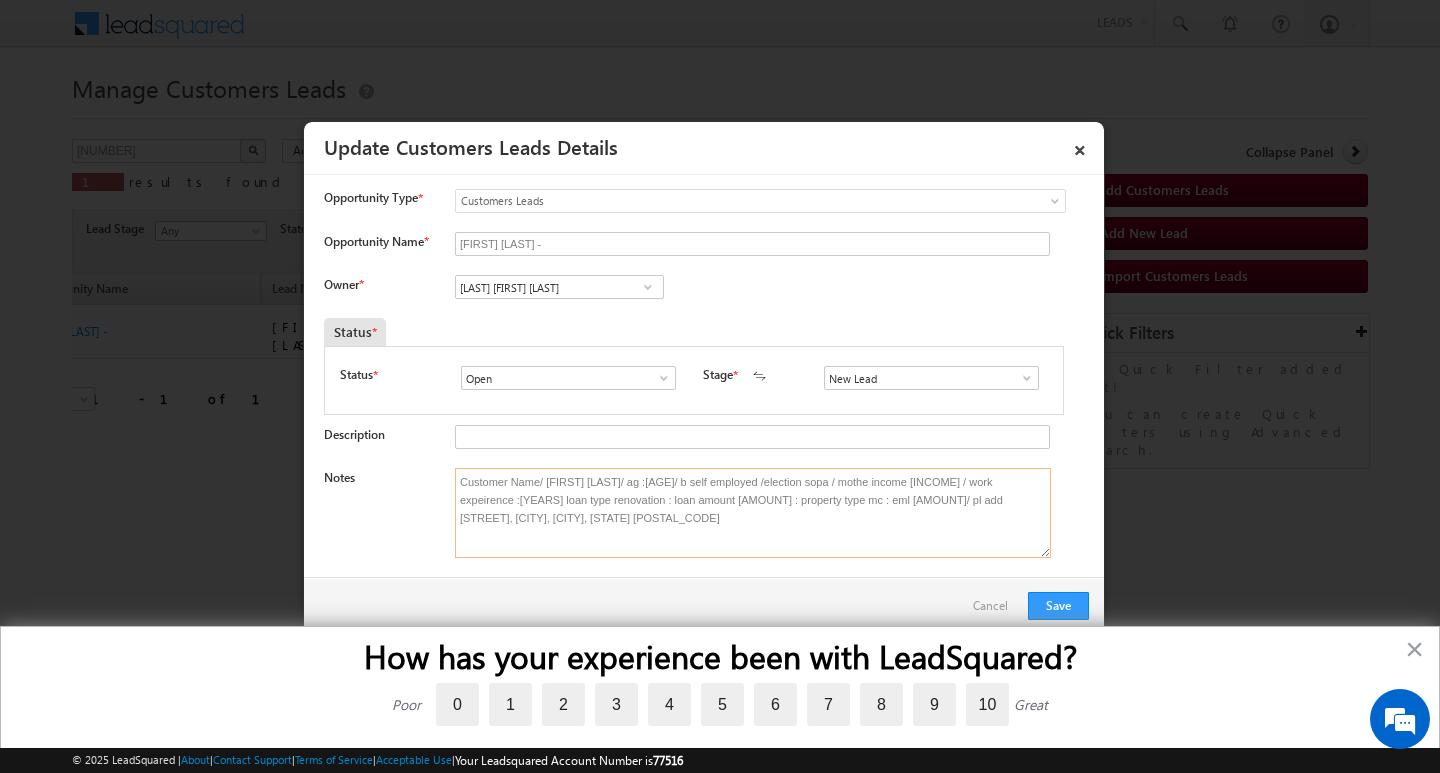 type on "Customer Name/ [FIRST] [LAST]/ ag :[AGE]/ b self employed /election sopa / mothe income [INCOME] / work expeirence :[YEARS] loan type renovation : loan amount [AMOUNT] : property type mc : eml [AMOUNT]/ pl add [STREET], [CITY], [CITY], [STATE] [POSTAL_CODE]" 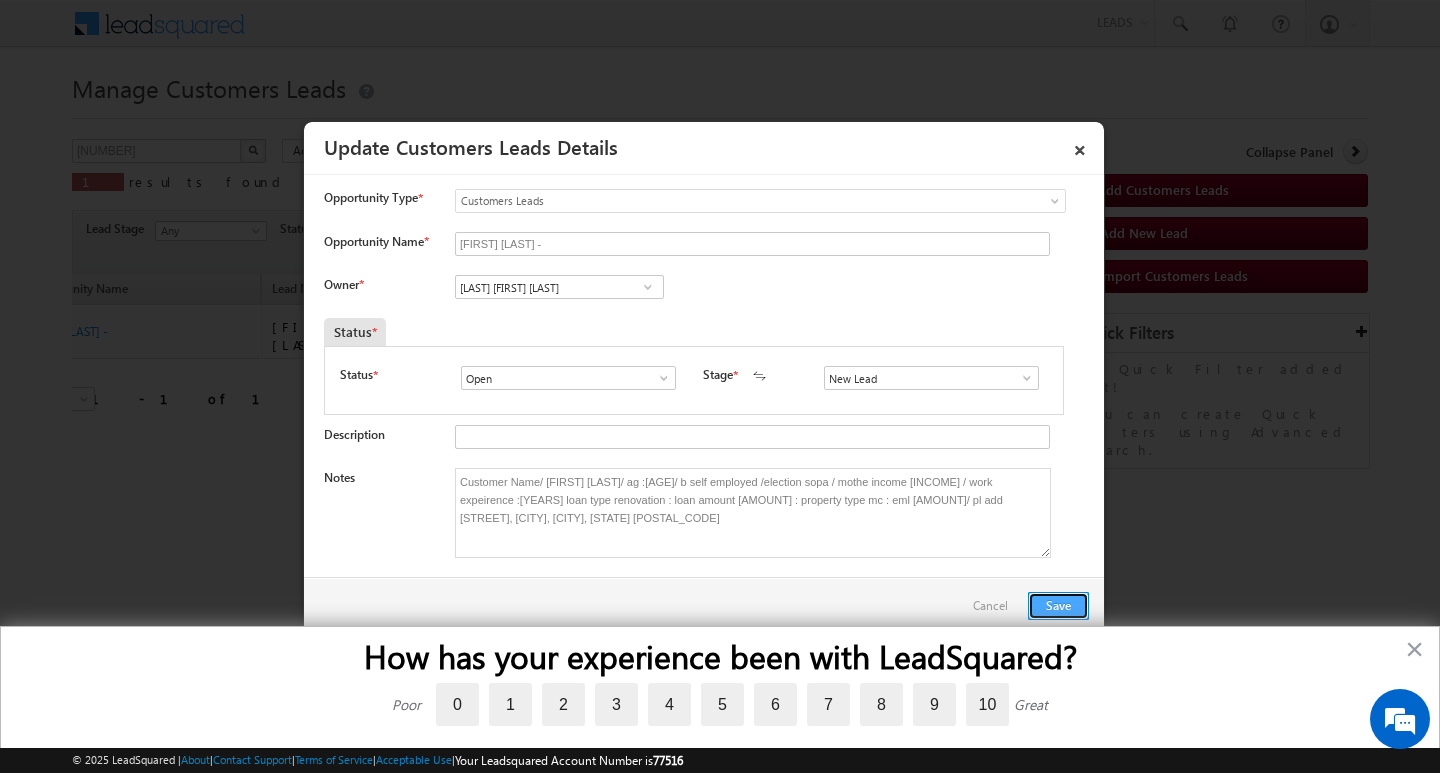 click on "Save" at bounding box center (1058, 606) 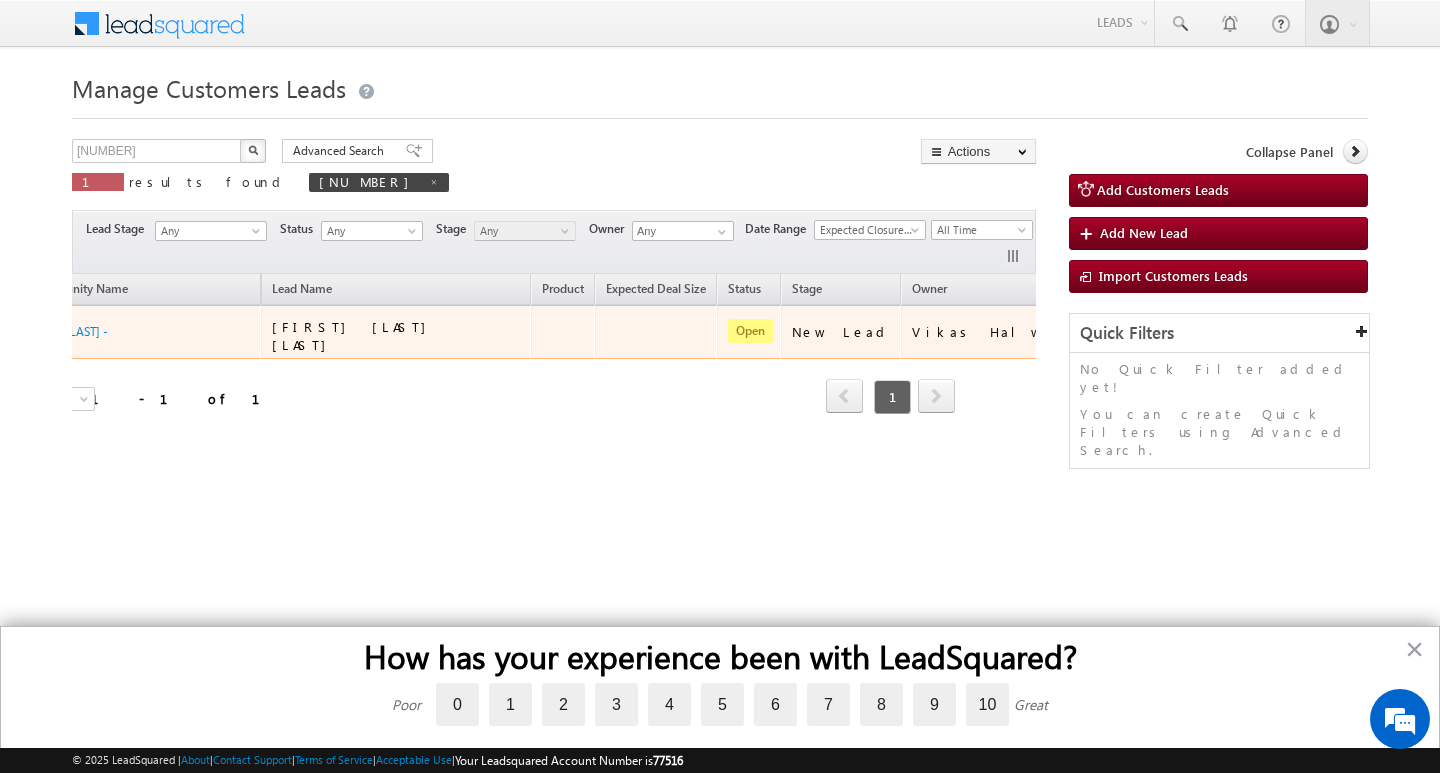 click on "[FIRST] [LAST] [LAST]" at bounding box center (354, 335) 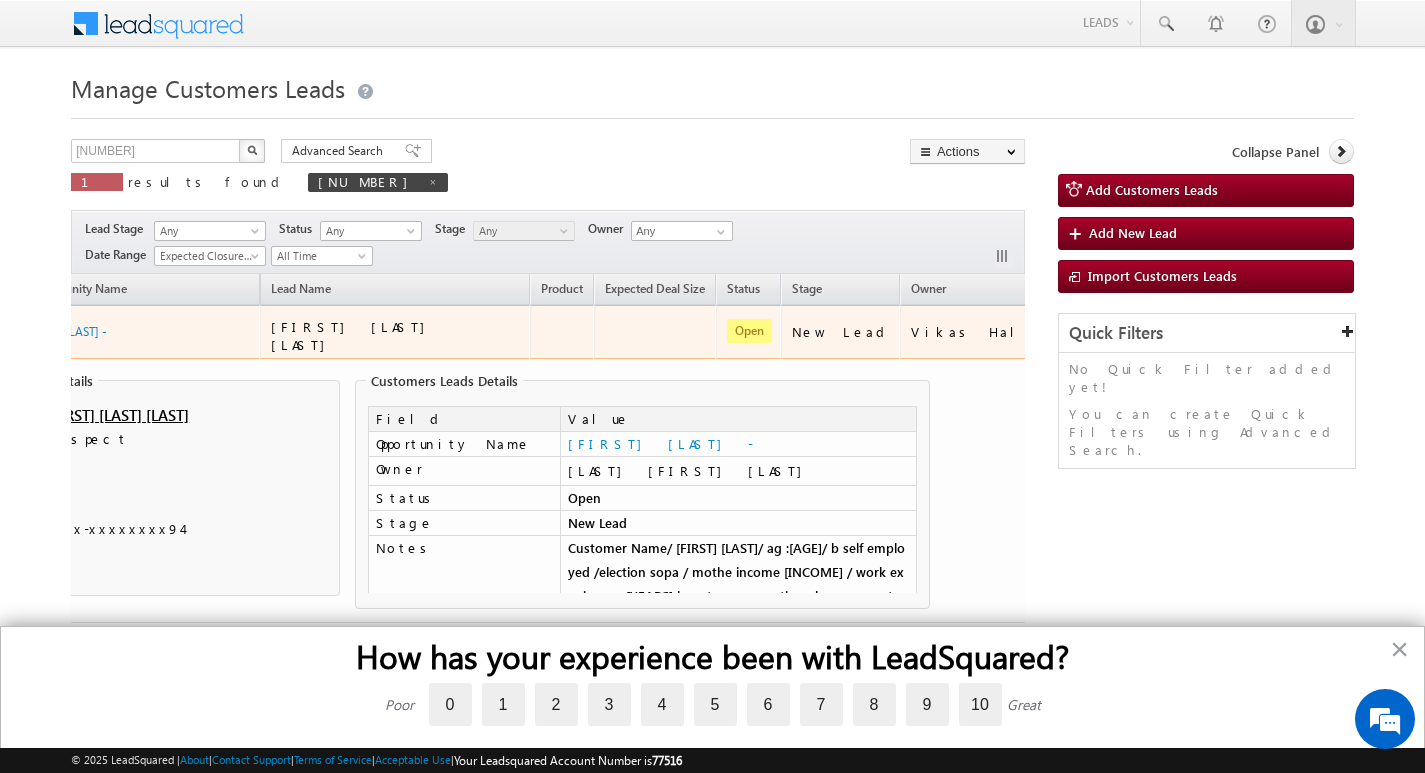 click on "[FIRST] [LAST] [LAST]" at bounding box center (353, 335) 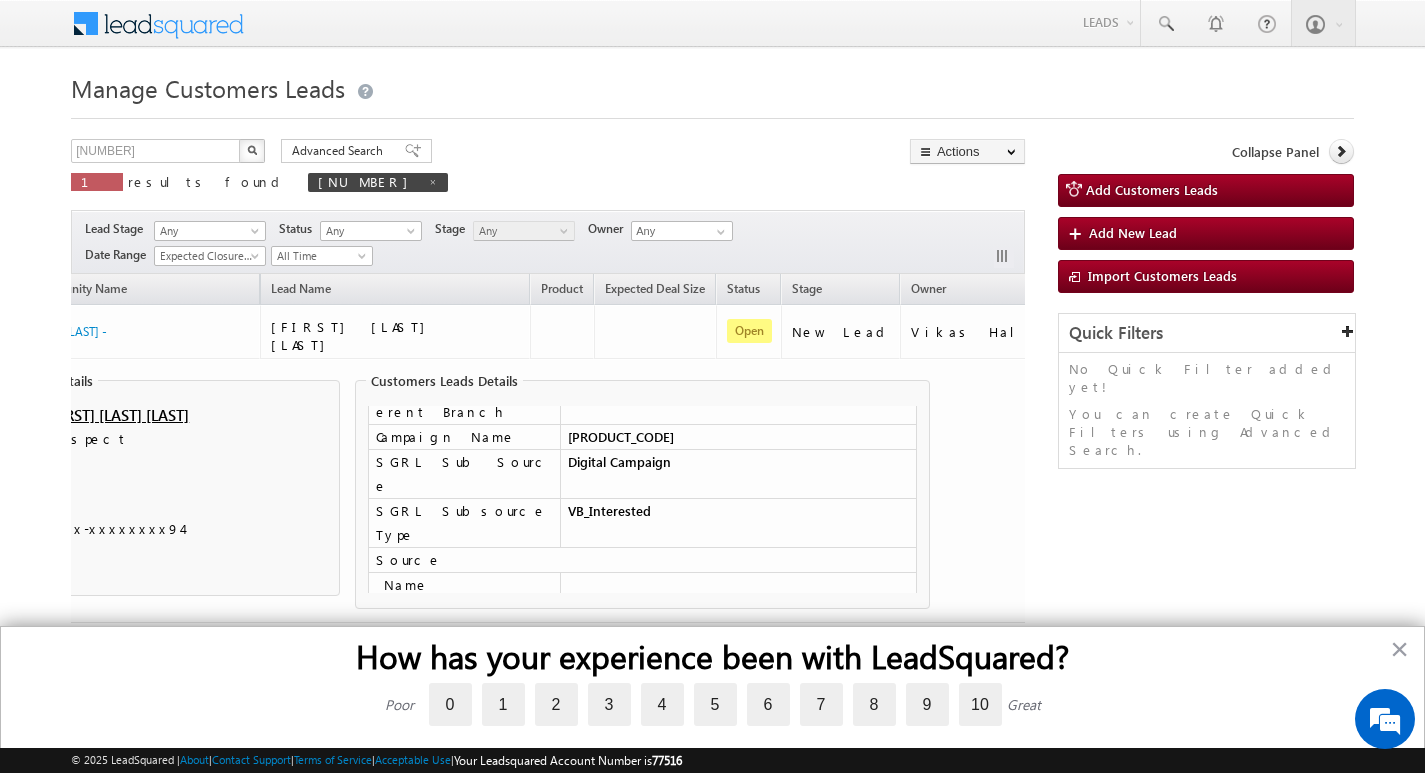 scroll, scrollTop: 872, scrollLeft: 0, axis: vertical 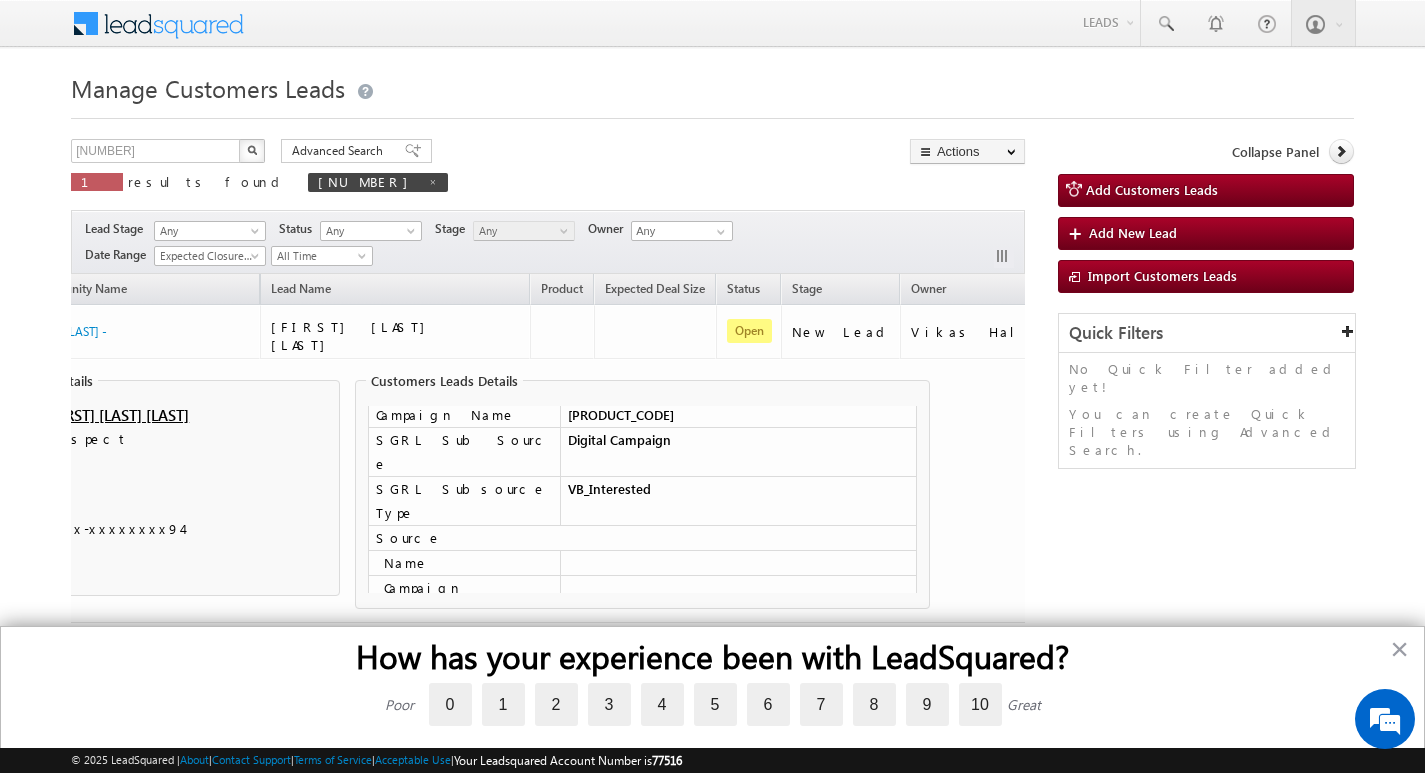click at bounding box center (172, 560) 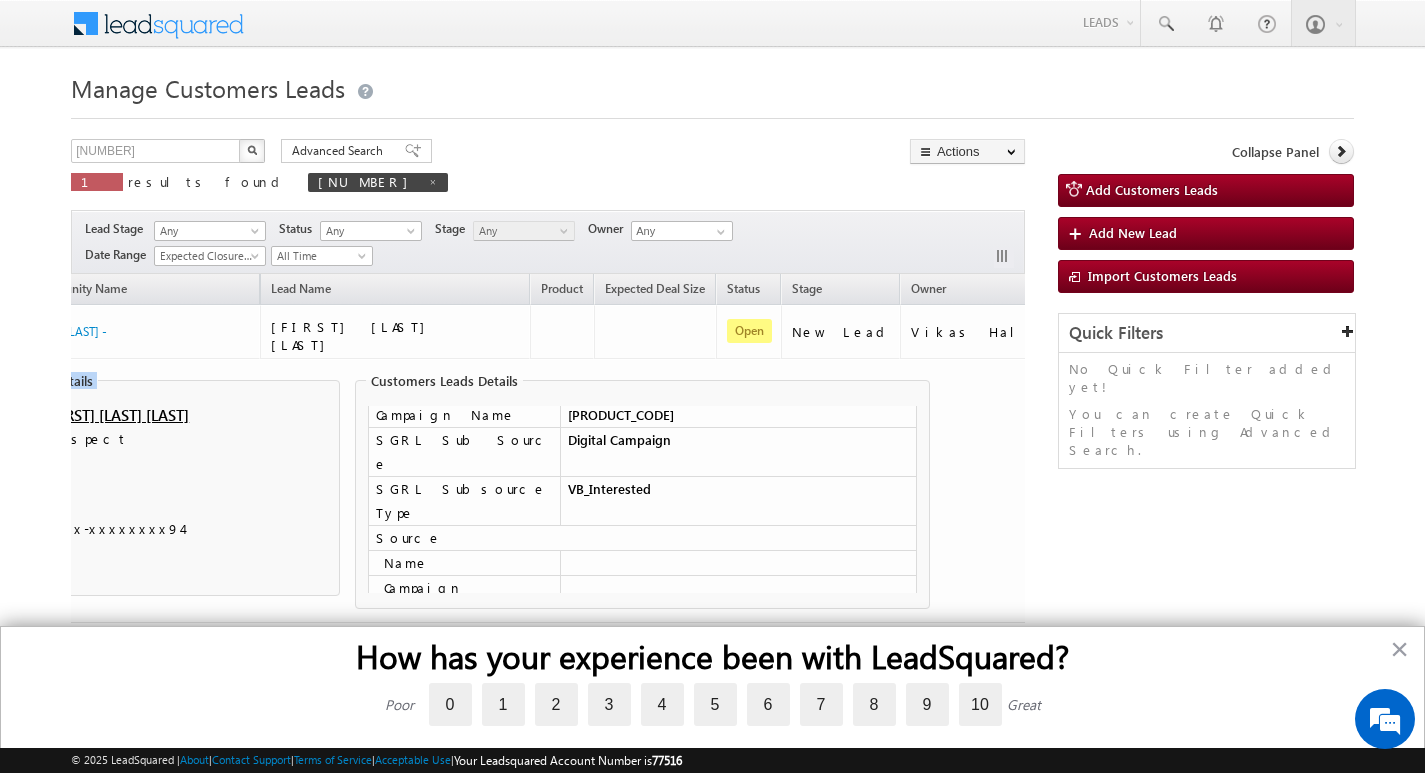click on "Lead Details
[FIRST] [LAST]
Prospect
[PHONE_NUMBER]" at bounding box center (572, 491) 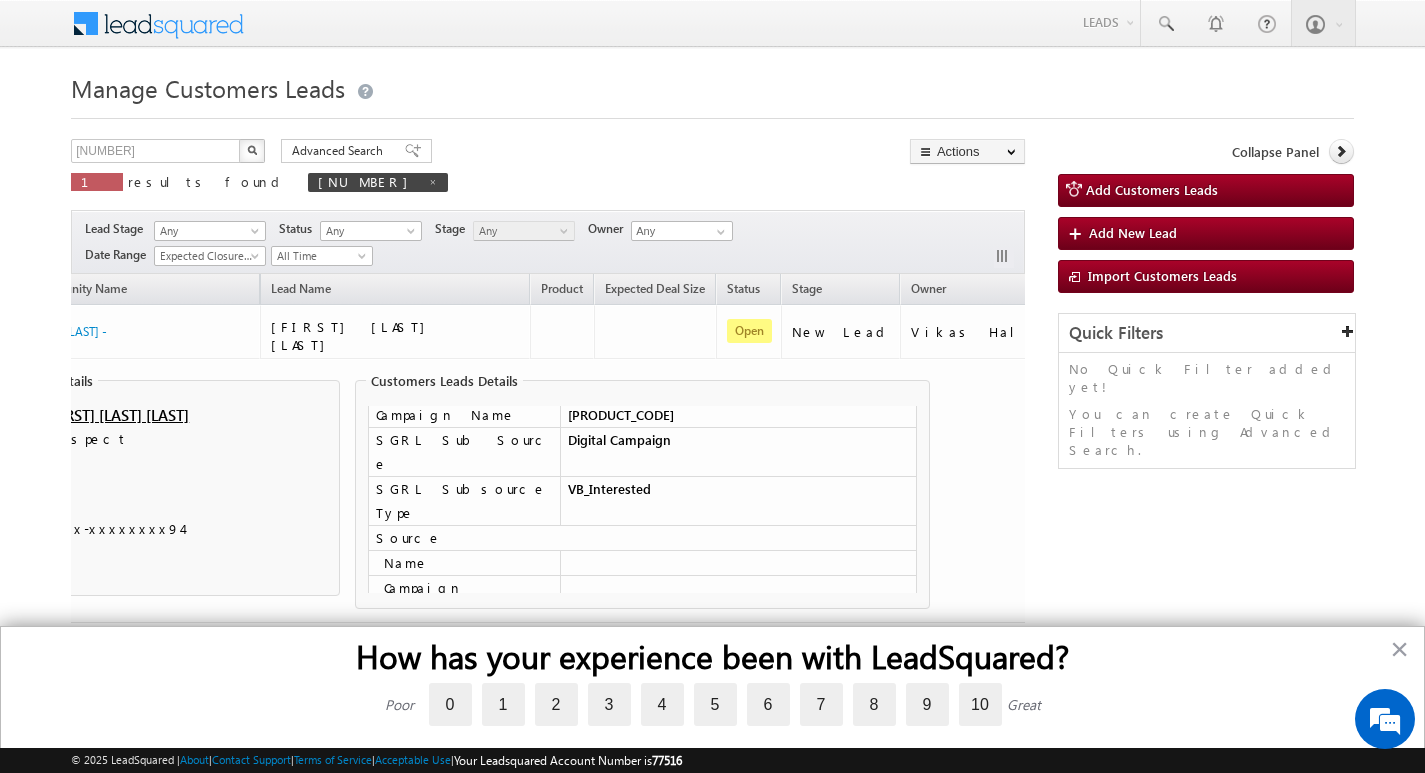 click on "Lead Details
[FIRST] [LAST]
Prospect
[PHONE_NUMBER]" at bounding box center [572, 491] 